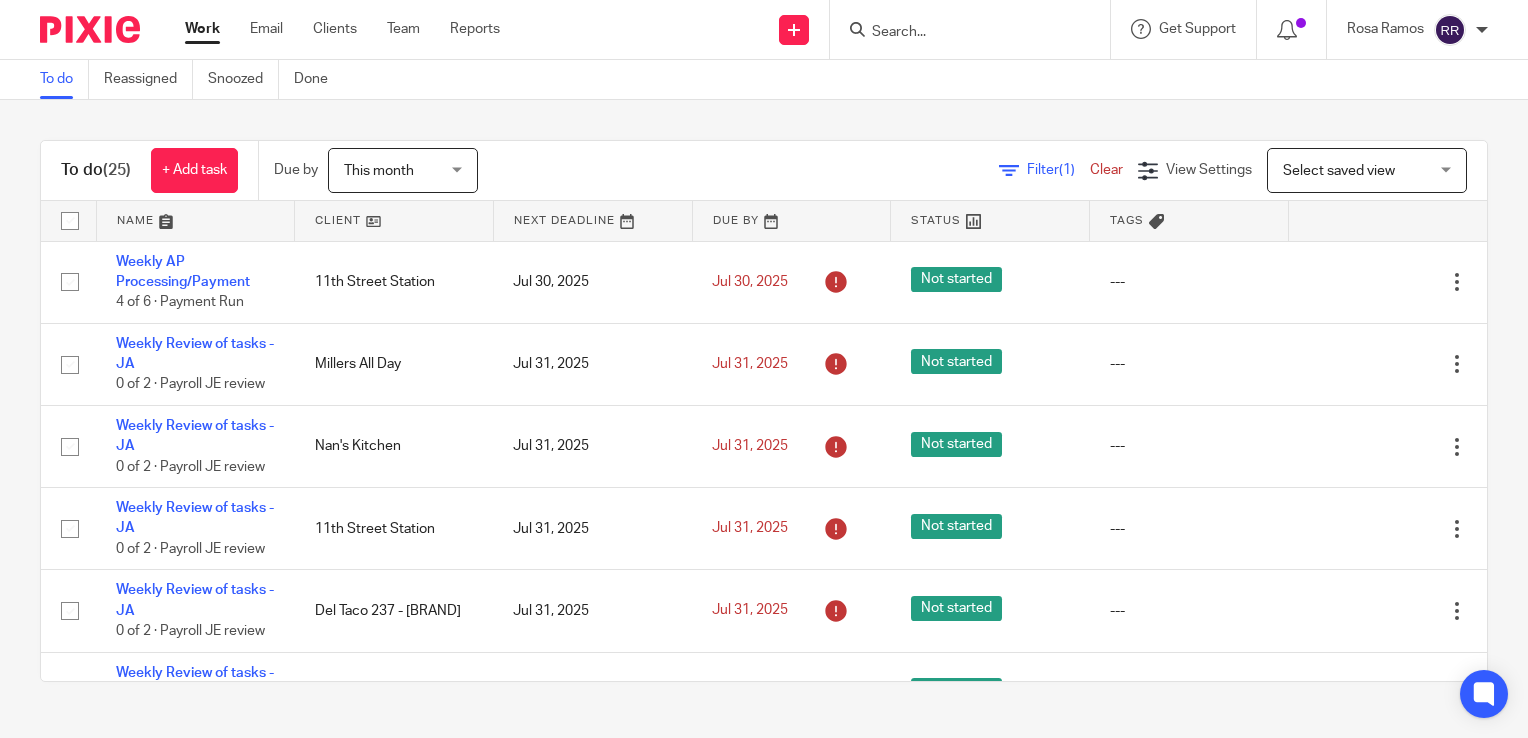 scroll, scrollTop: 0, scrollLeft: 0, axis: both 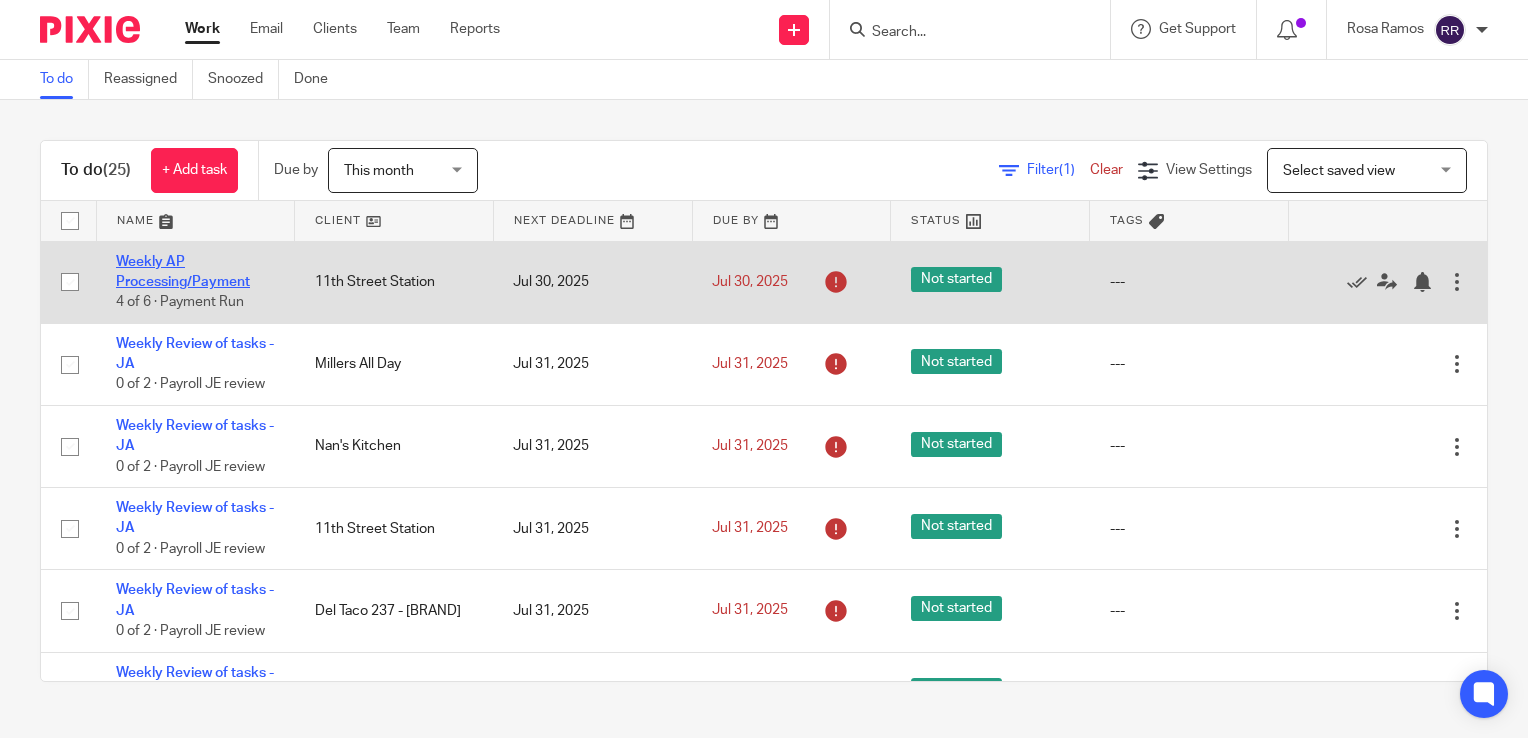 click on "Weekly AP Processing/Payment" 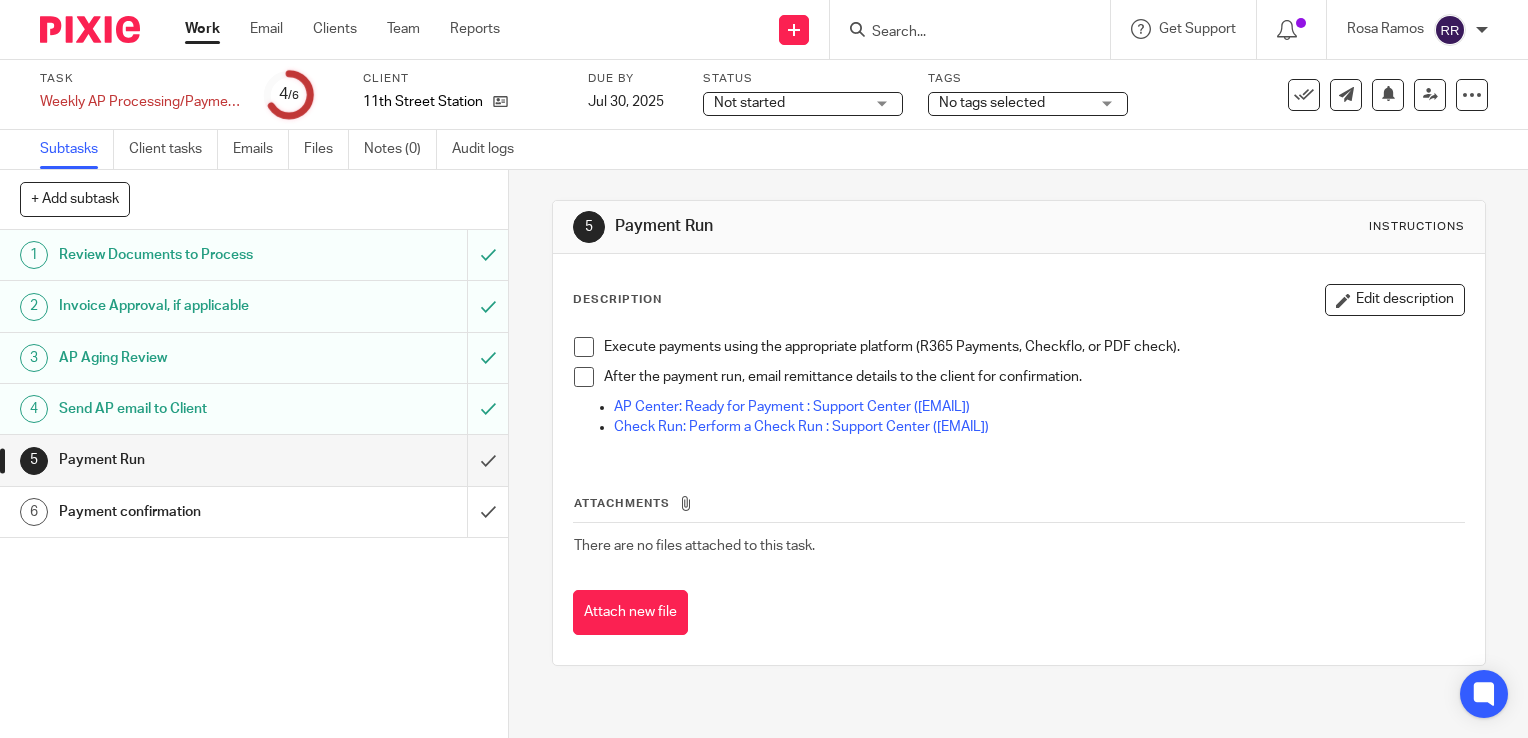 scroll, scrollTop: 0, scrollLeft: 0, axis: both 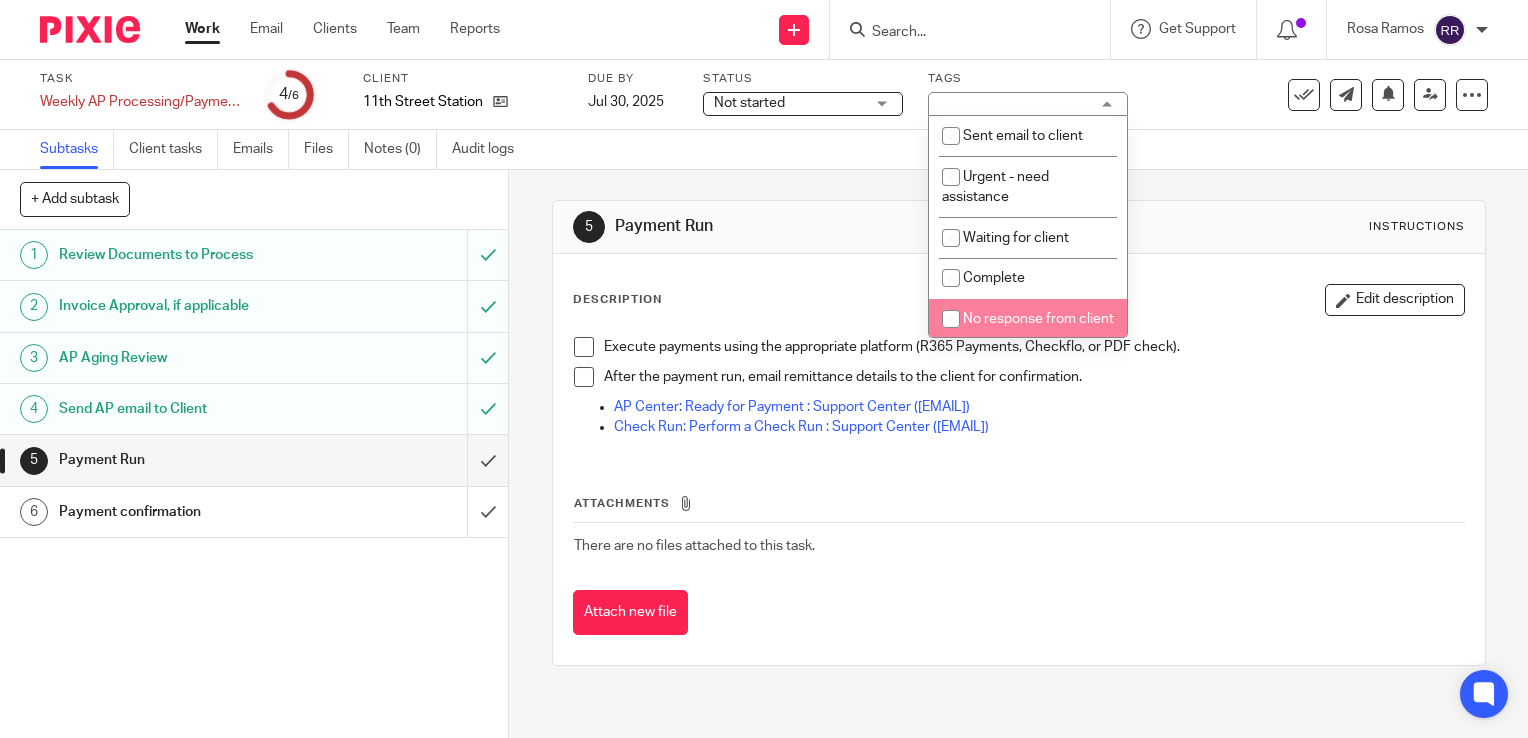 click on "No response from client" at bounding box center [1028, 319] 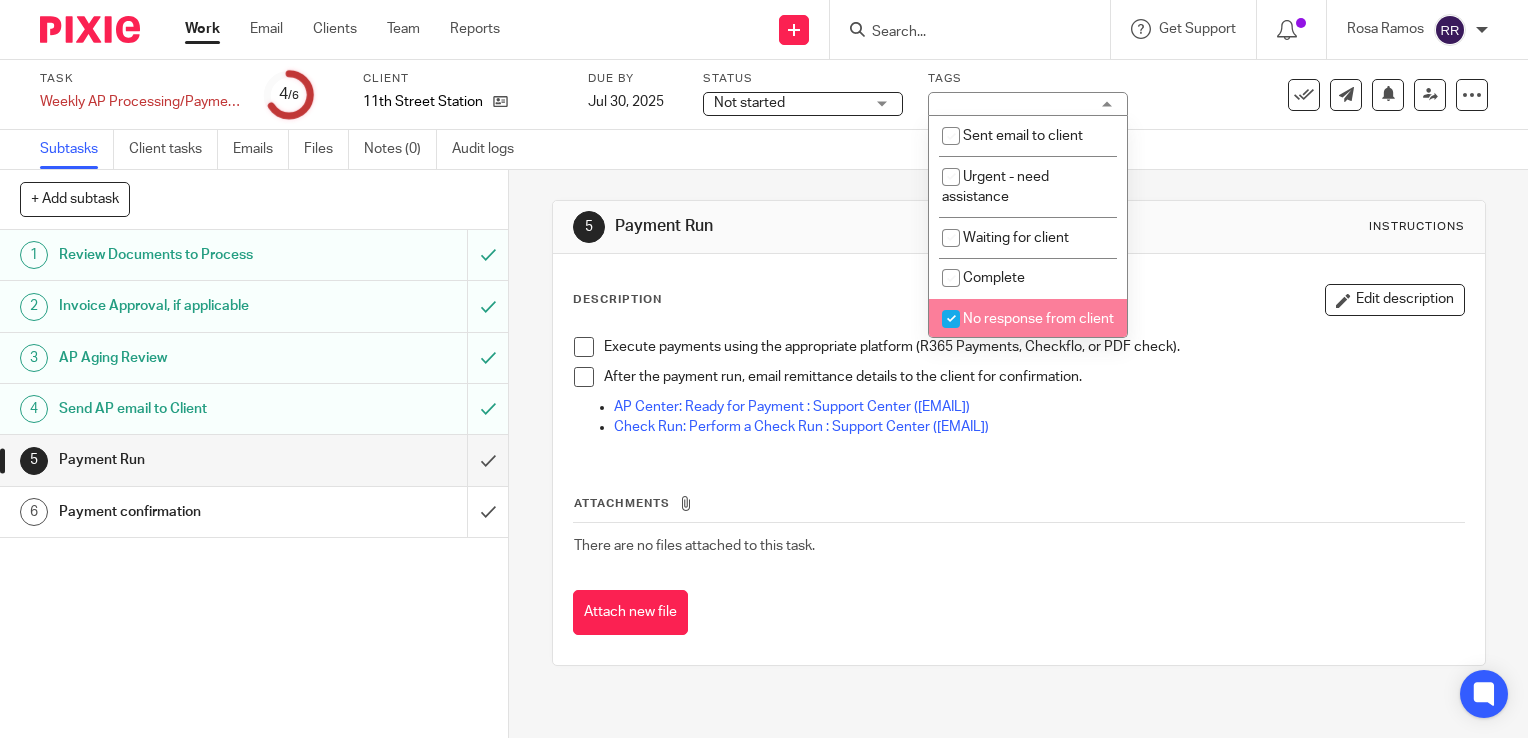 checkbox on "true" 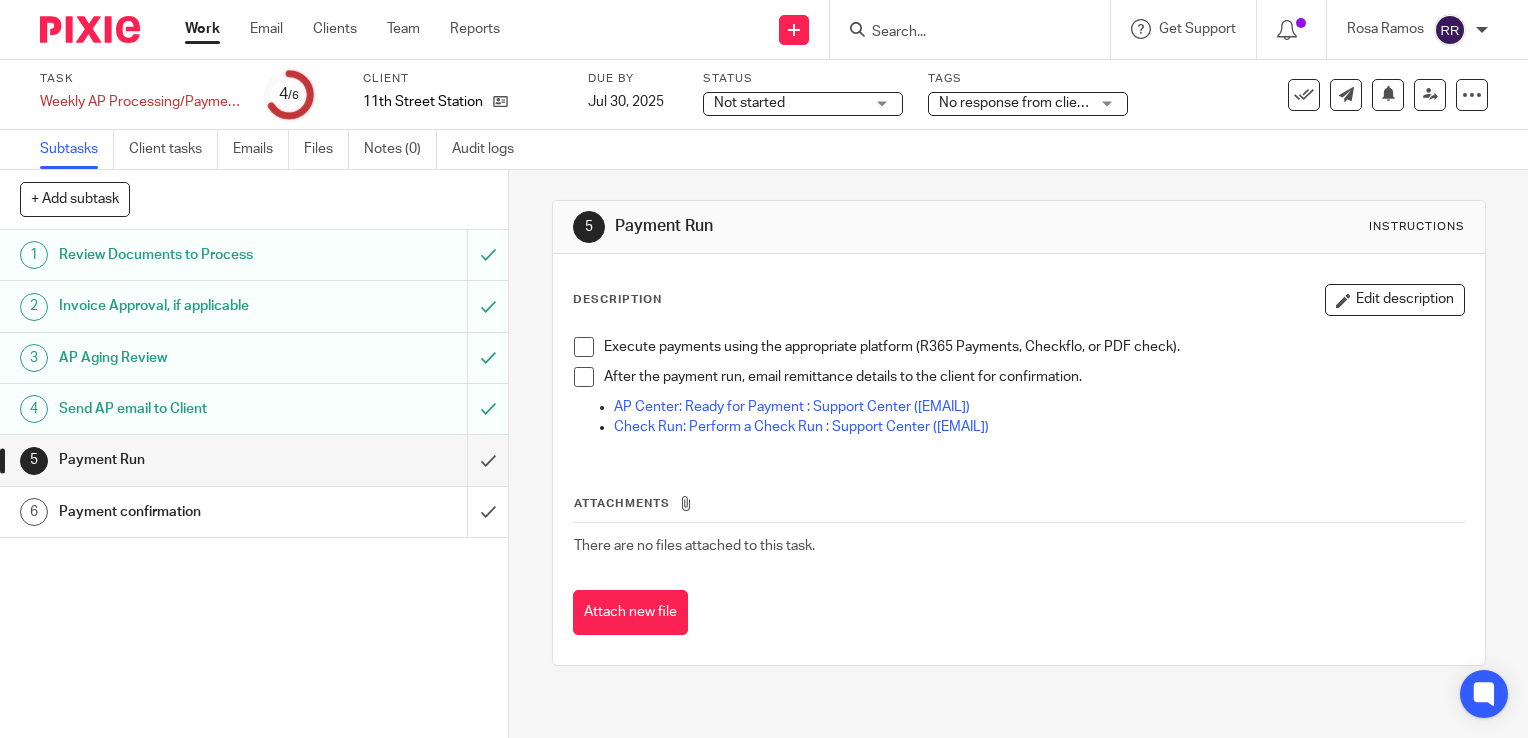 click on "5
Payment Run
Instructions" at bounding box center (1019, 227) 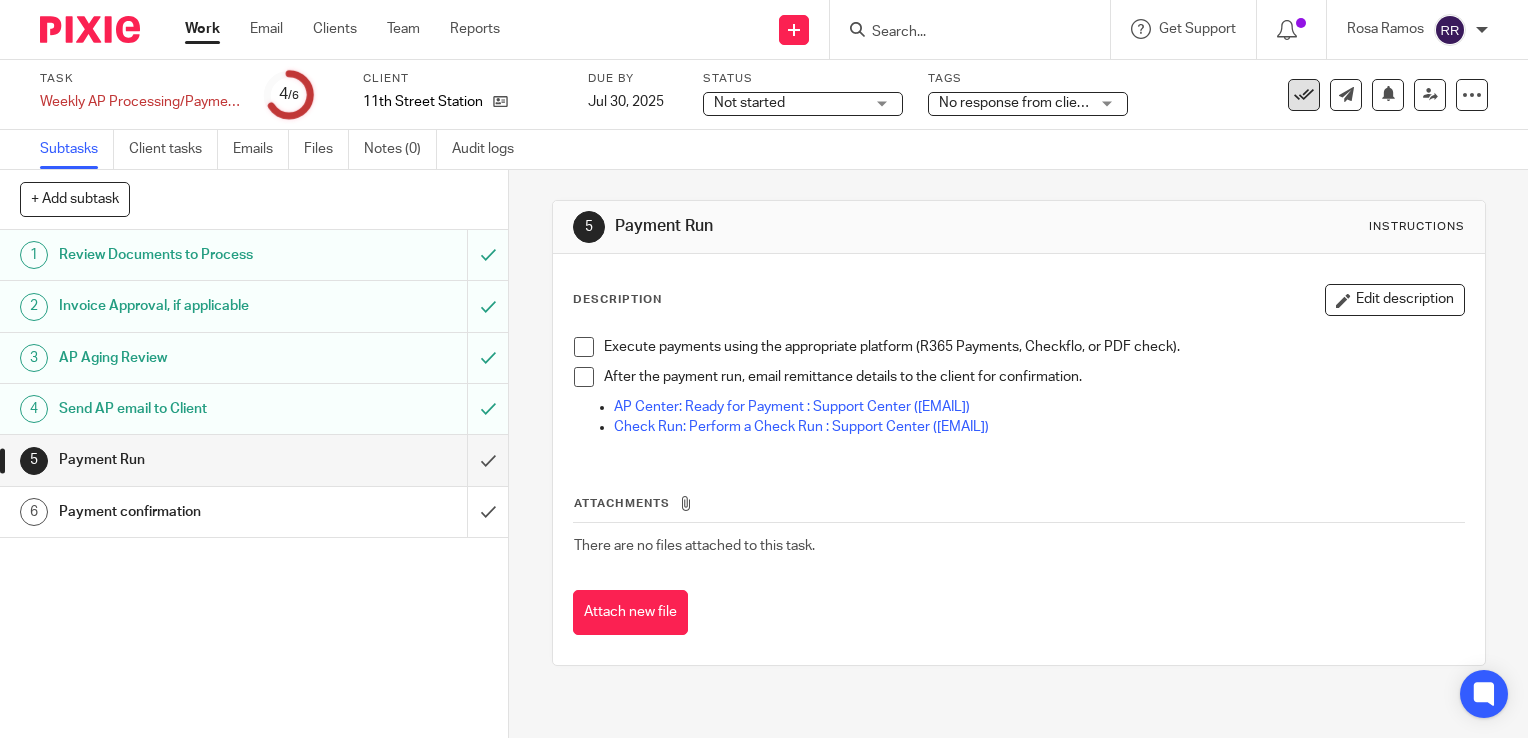 click at bounding box center [1304, 95] 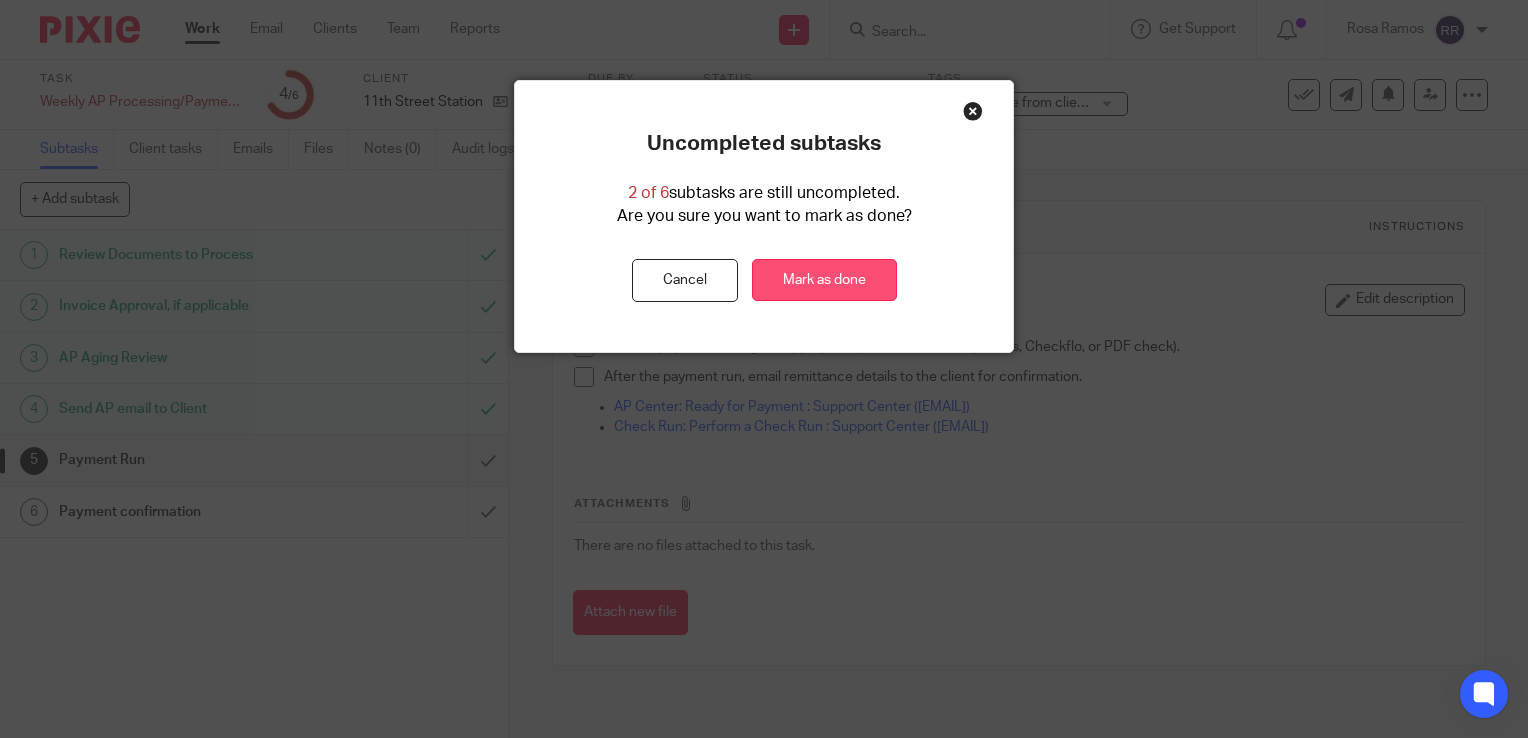 click on "Mark as done" at bounding box center (824, 280) 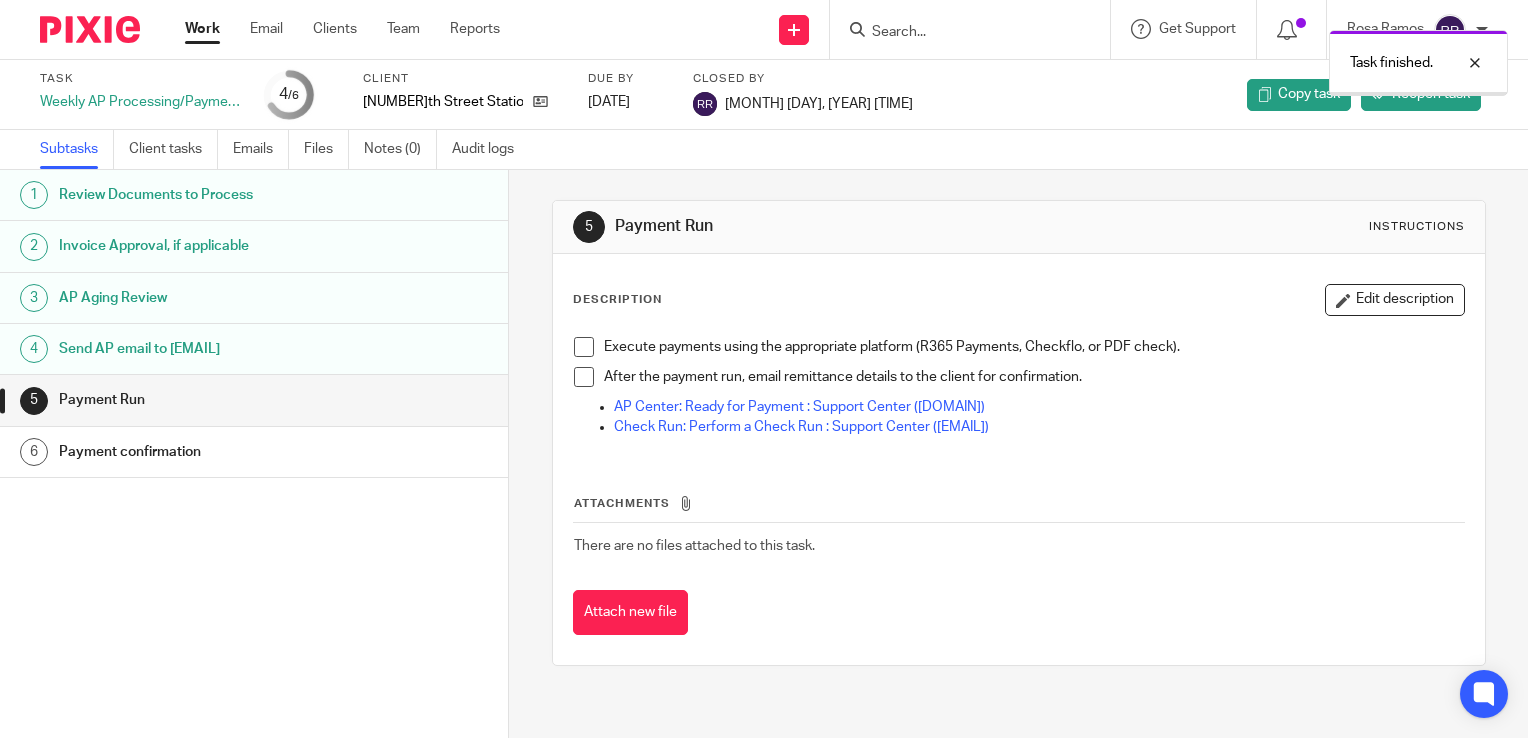 scroll, scrollTop: 0, scrollLeft: 0, axis: both 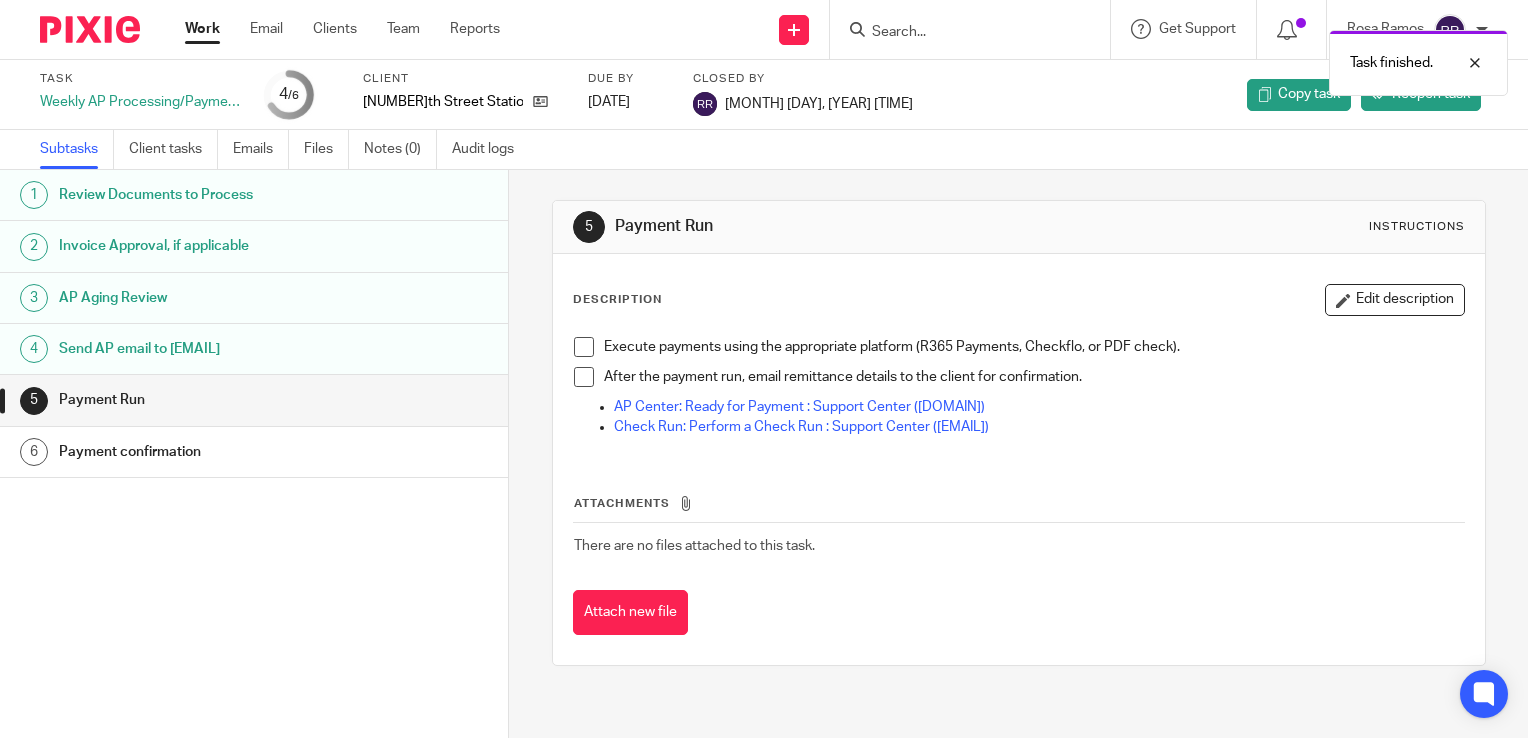 click on "Work" at bounding box center (202, 29) 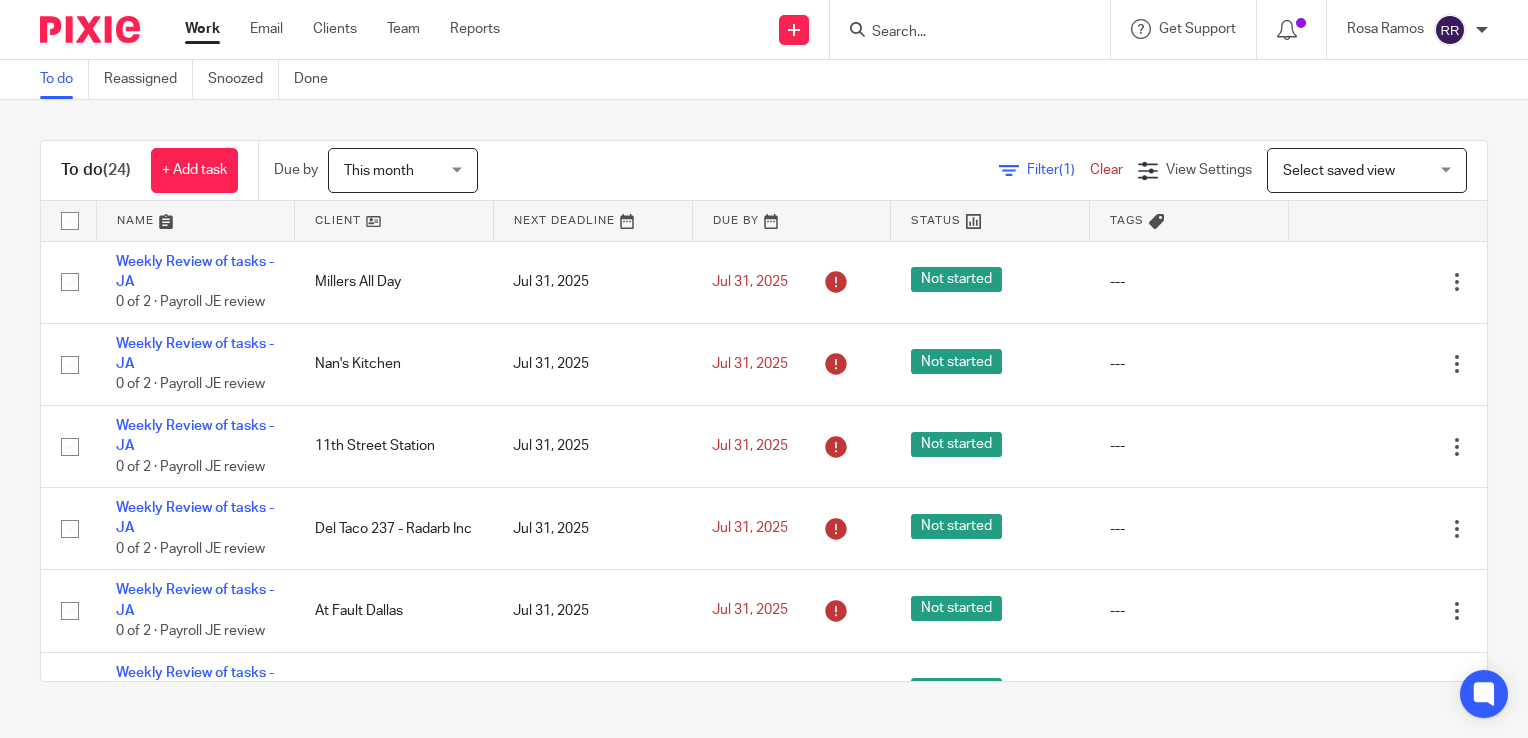scroll, scrollTop: 0, scrollLeft: 0, axis: both 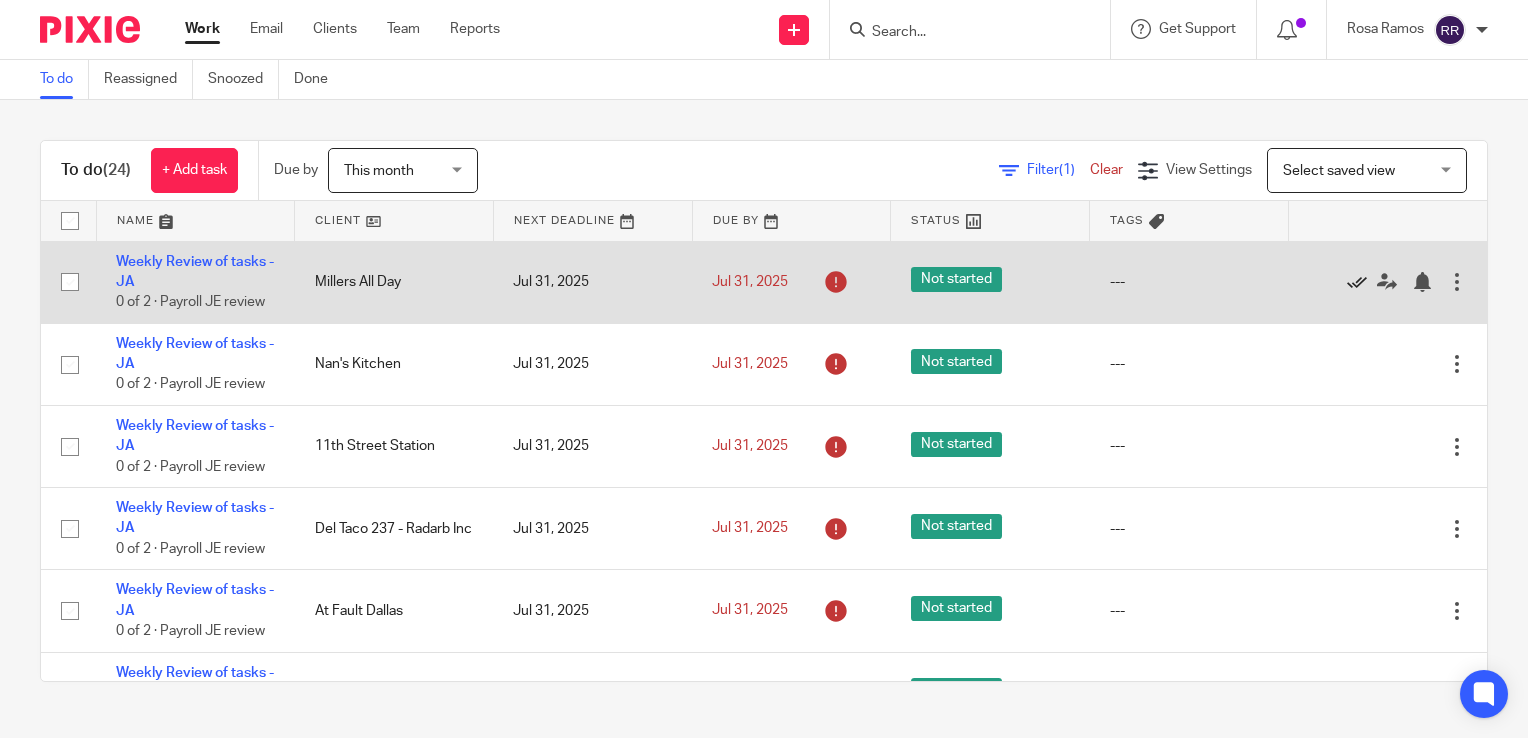 click 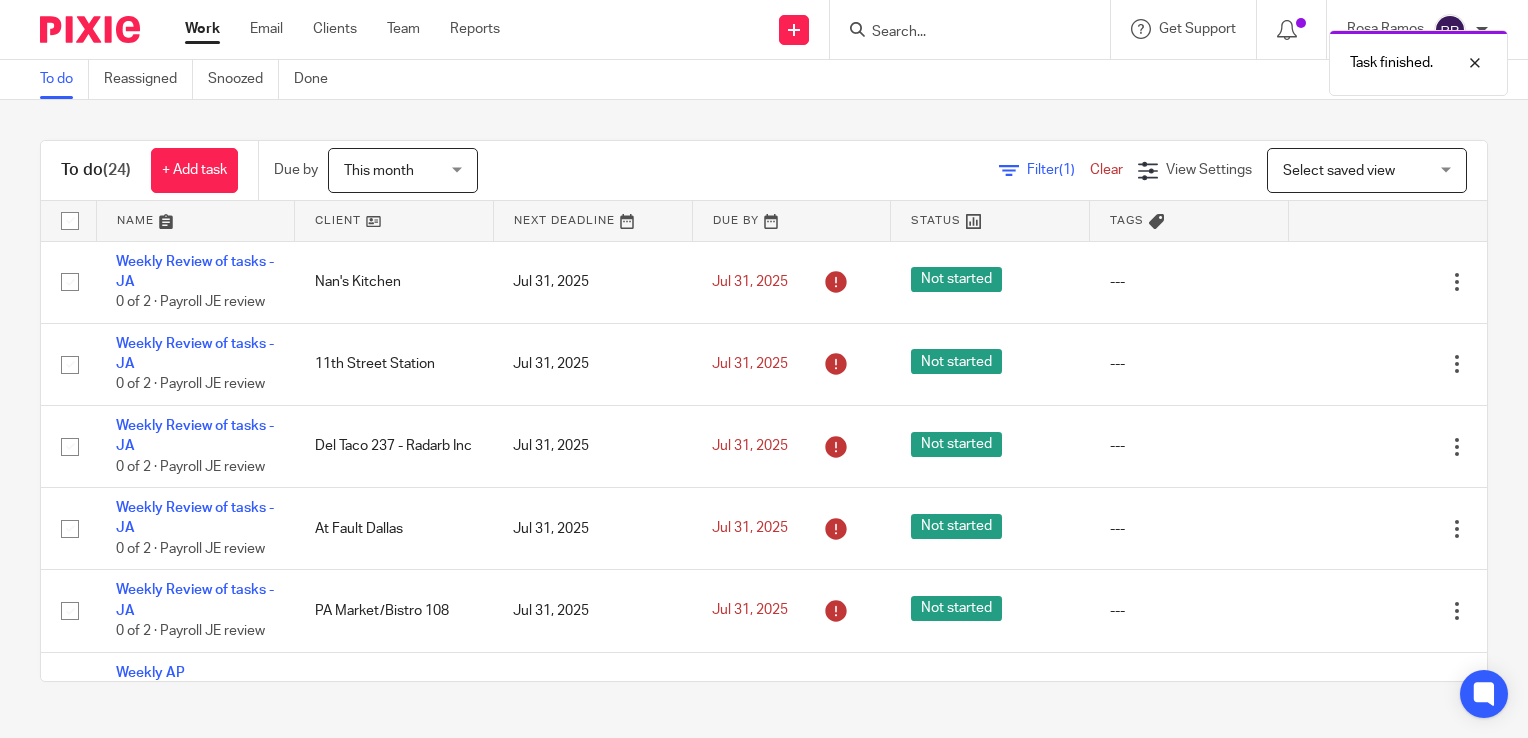 click 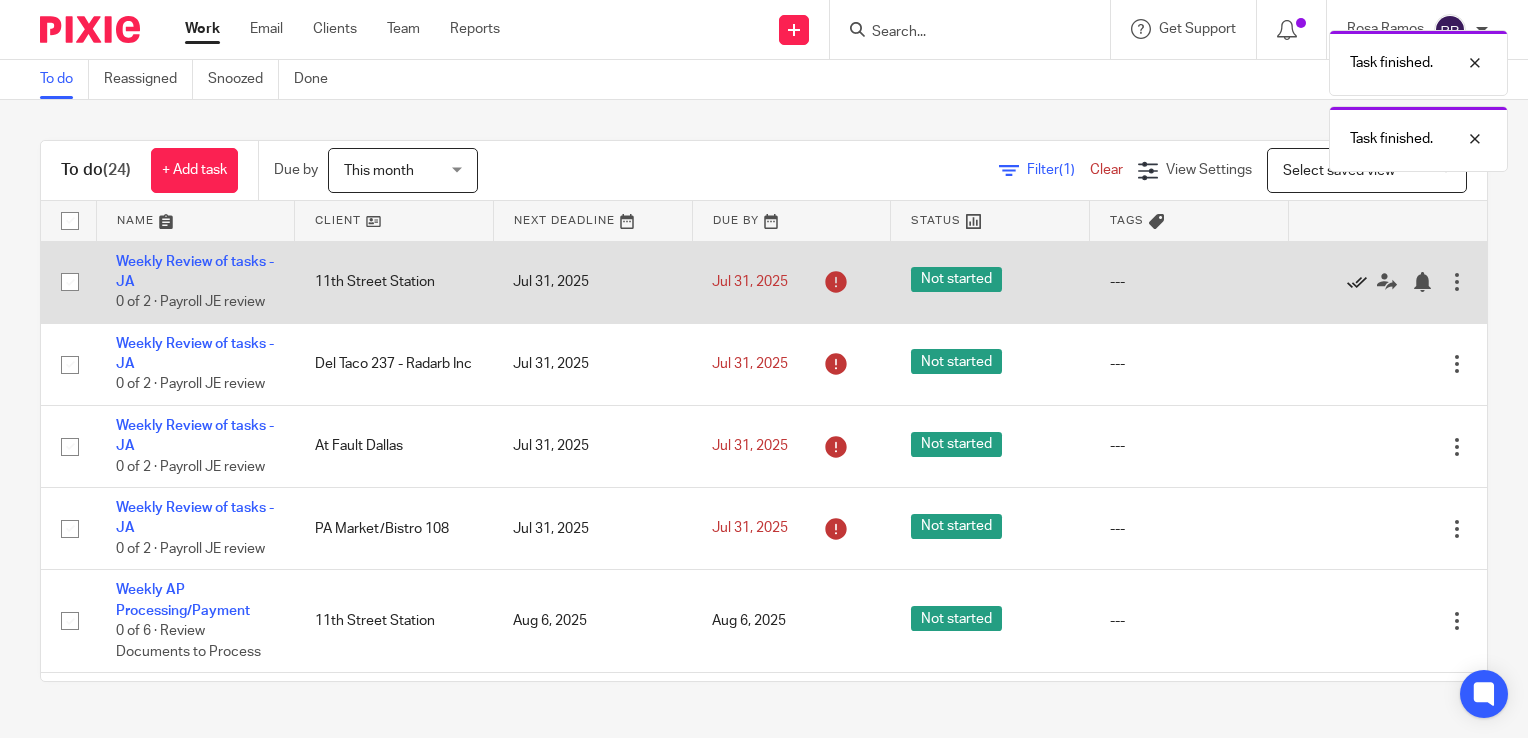 click 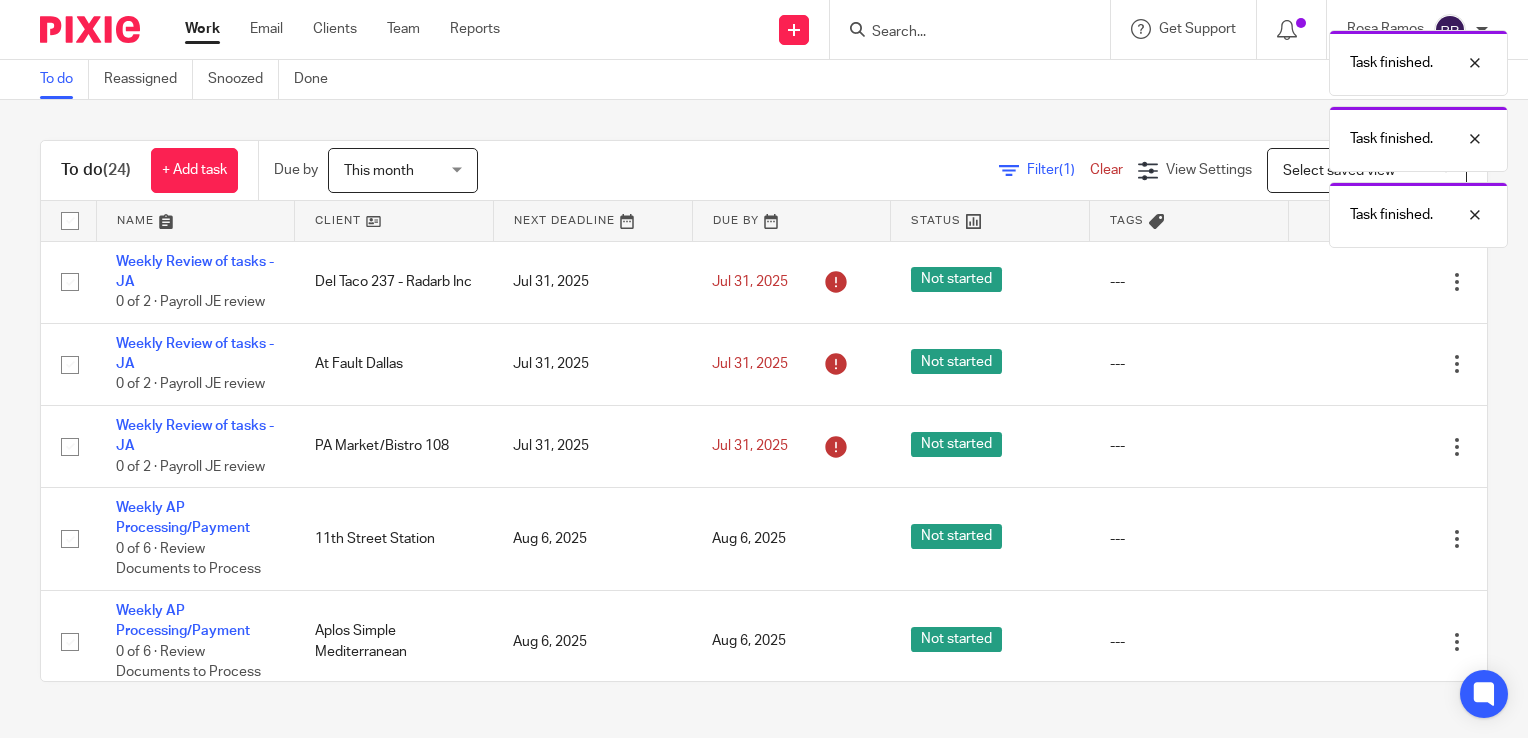 click 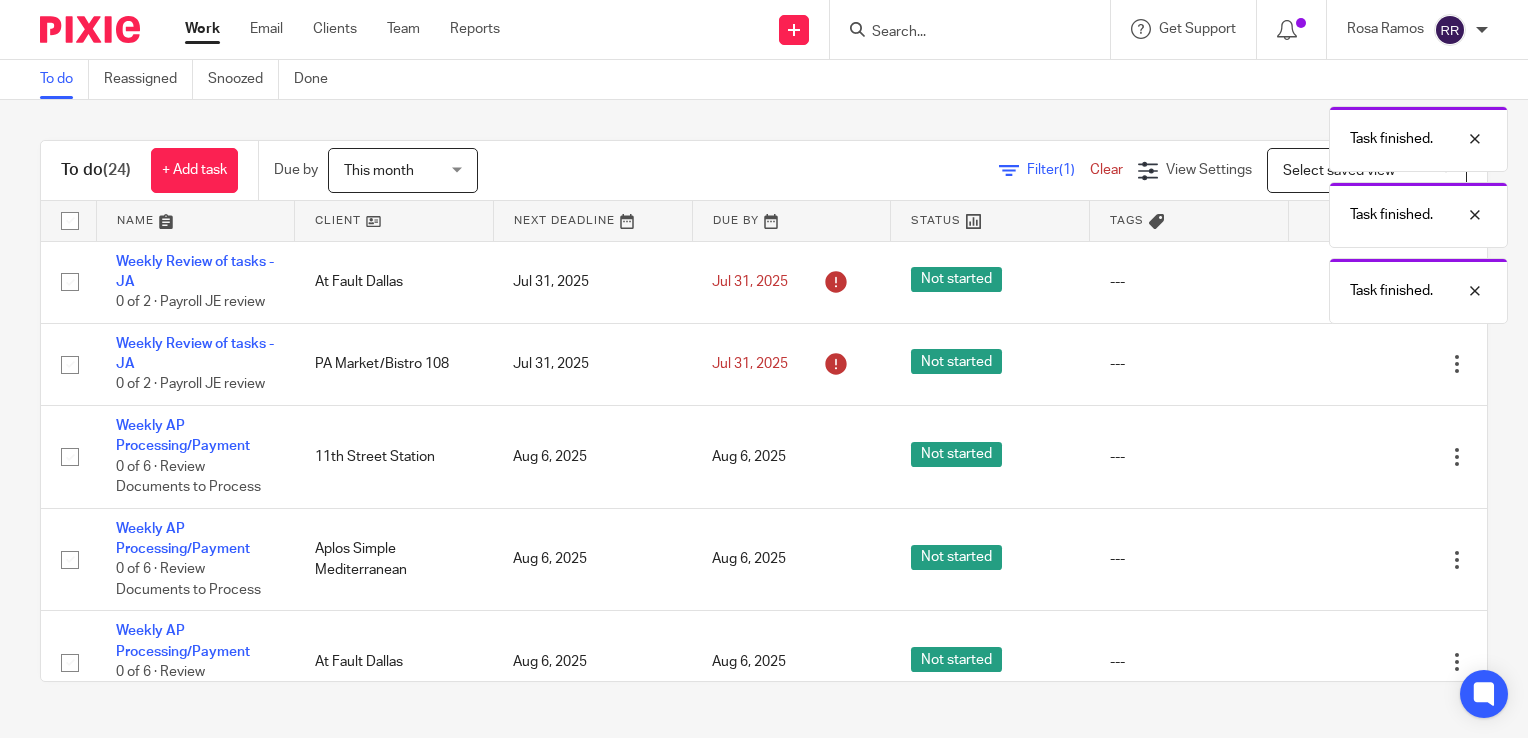 click on "Task finished. Task finished. Task finished. Task finished." at bounding box center [1136, 172] 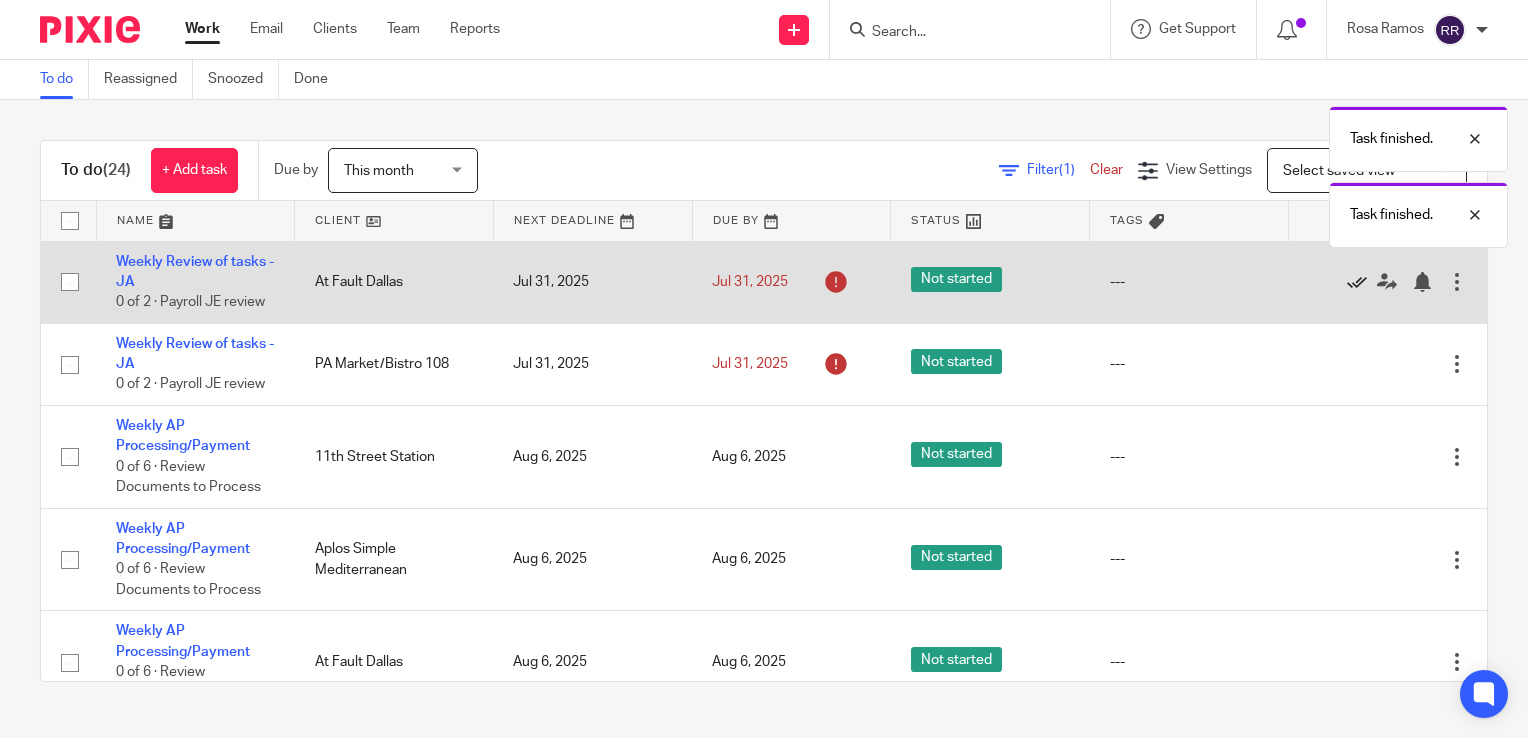 click 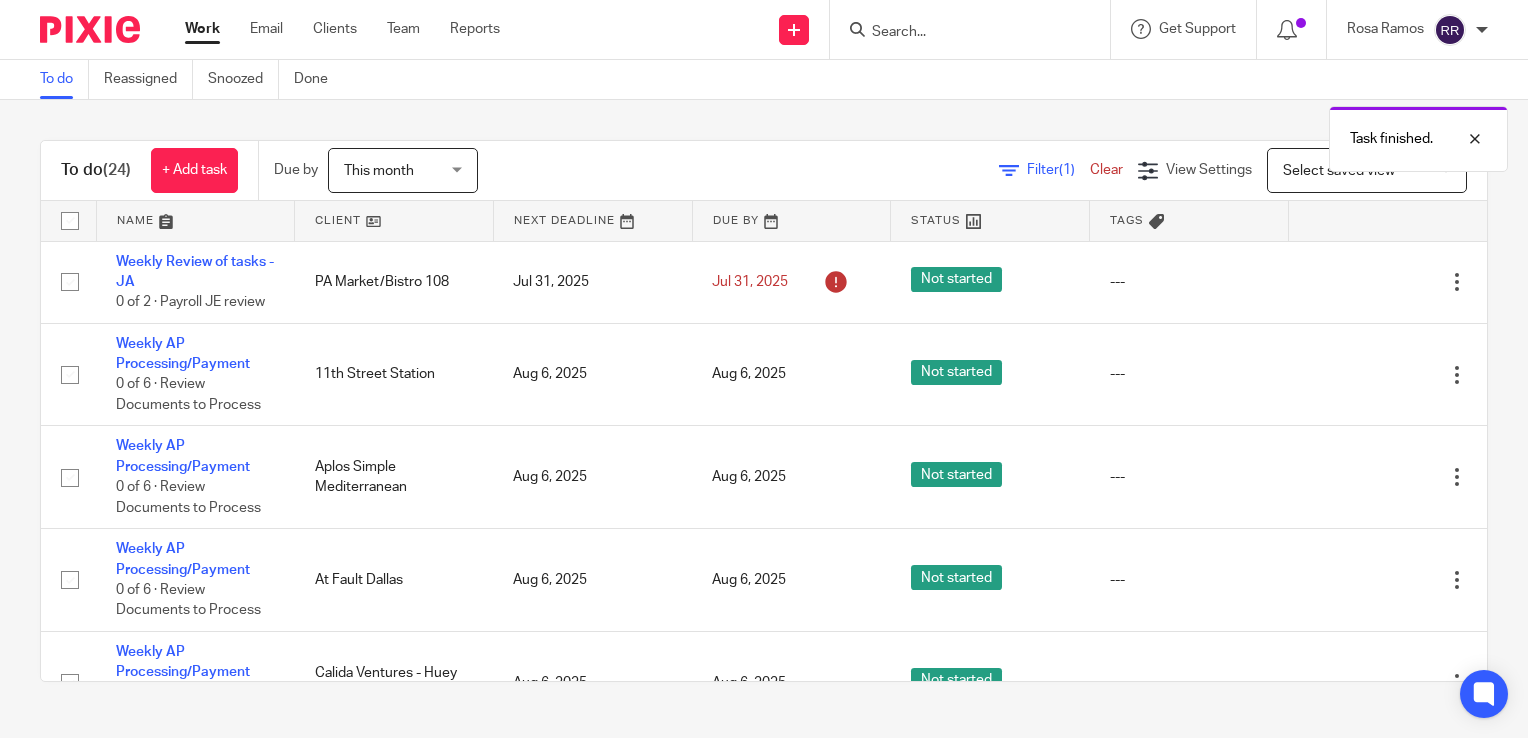 click 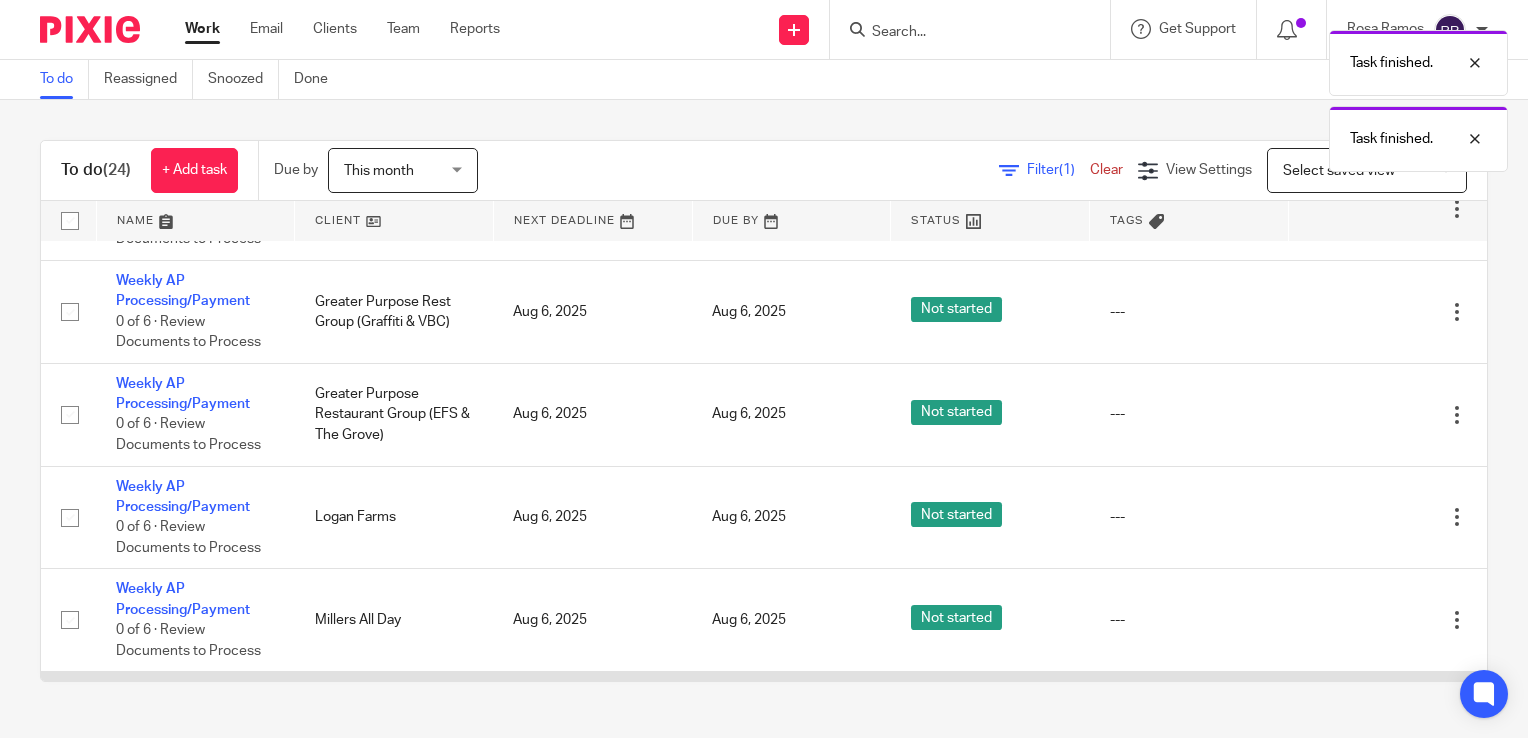 scroll, scrollTop: 1388, scrollLeft: 0, axis: vertical 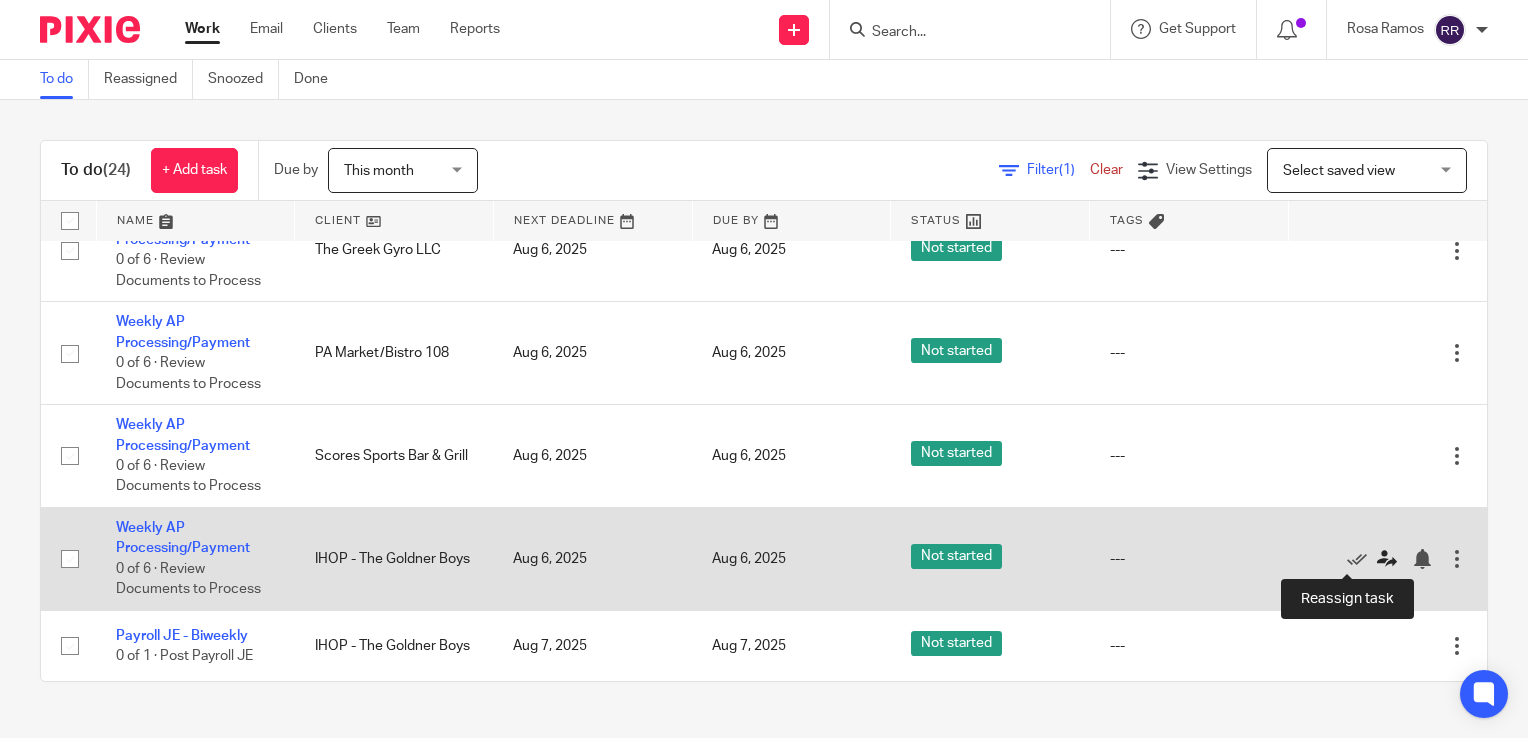 click 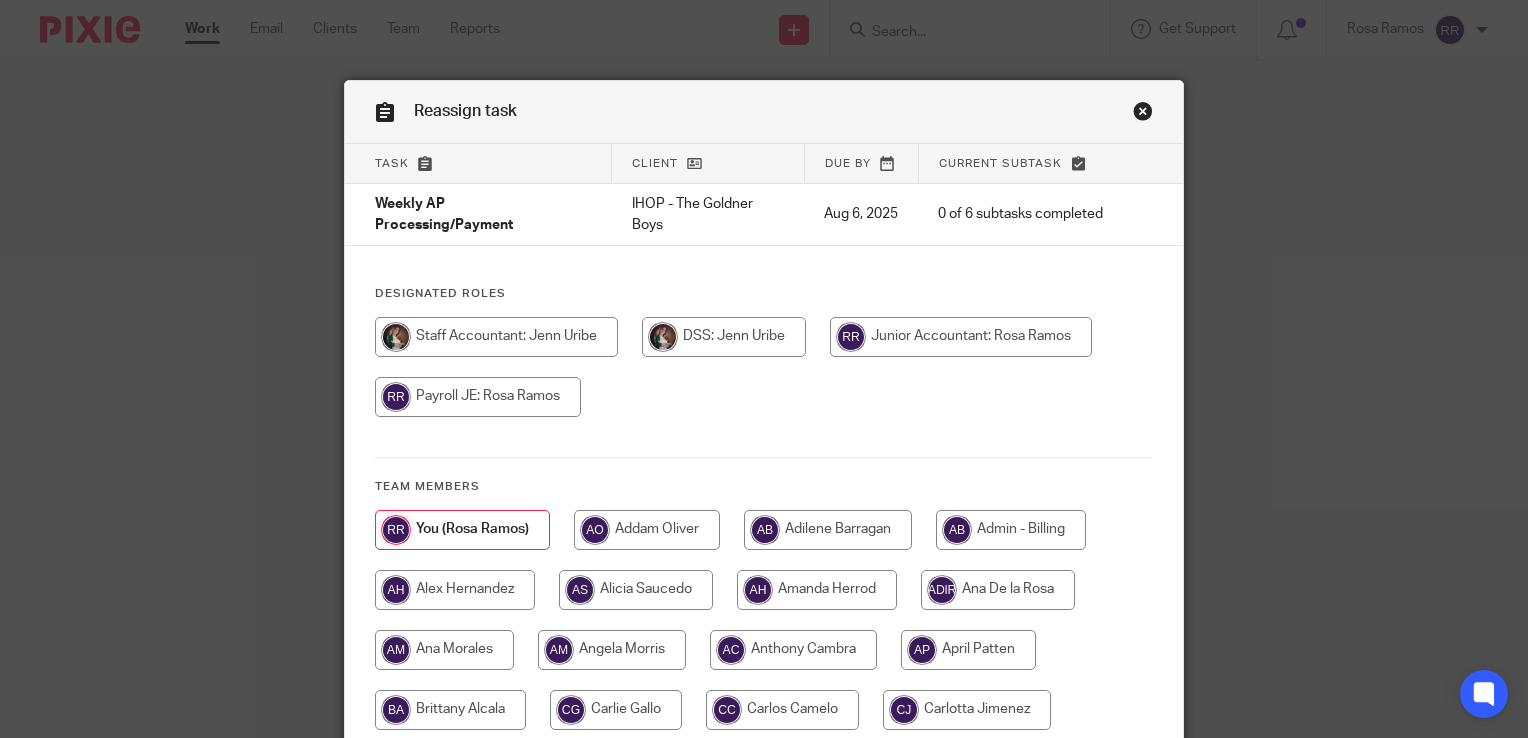scroll, scrollTop: 0, scrollLeft: 0, axis: both 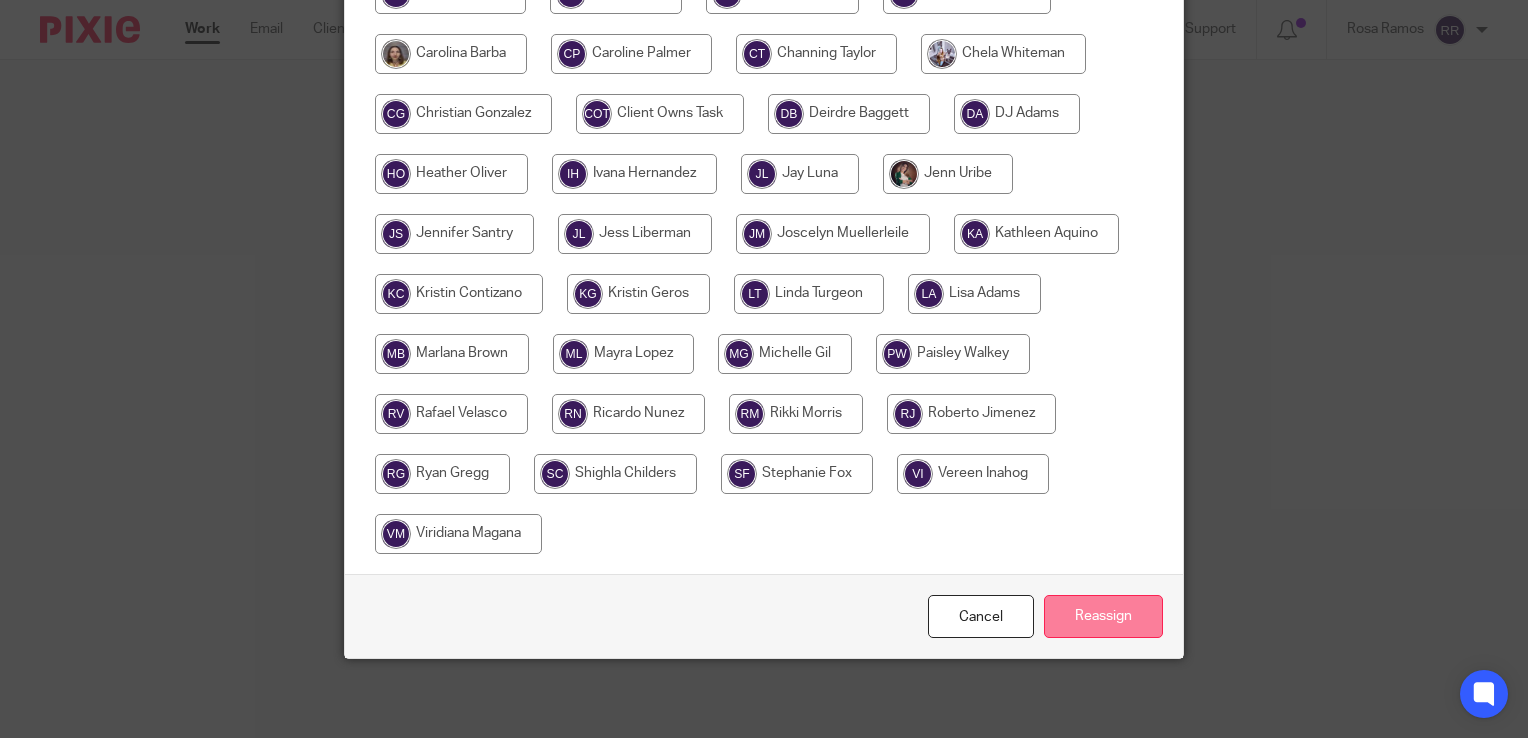 click on "Reassign" at bounding box center [1103, 616] 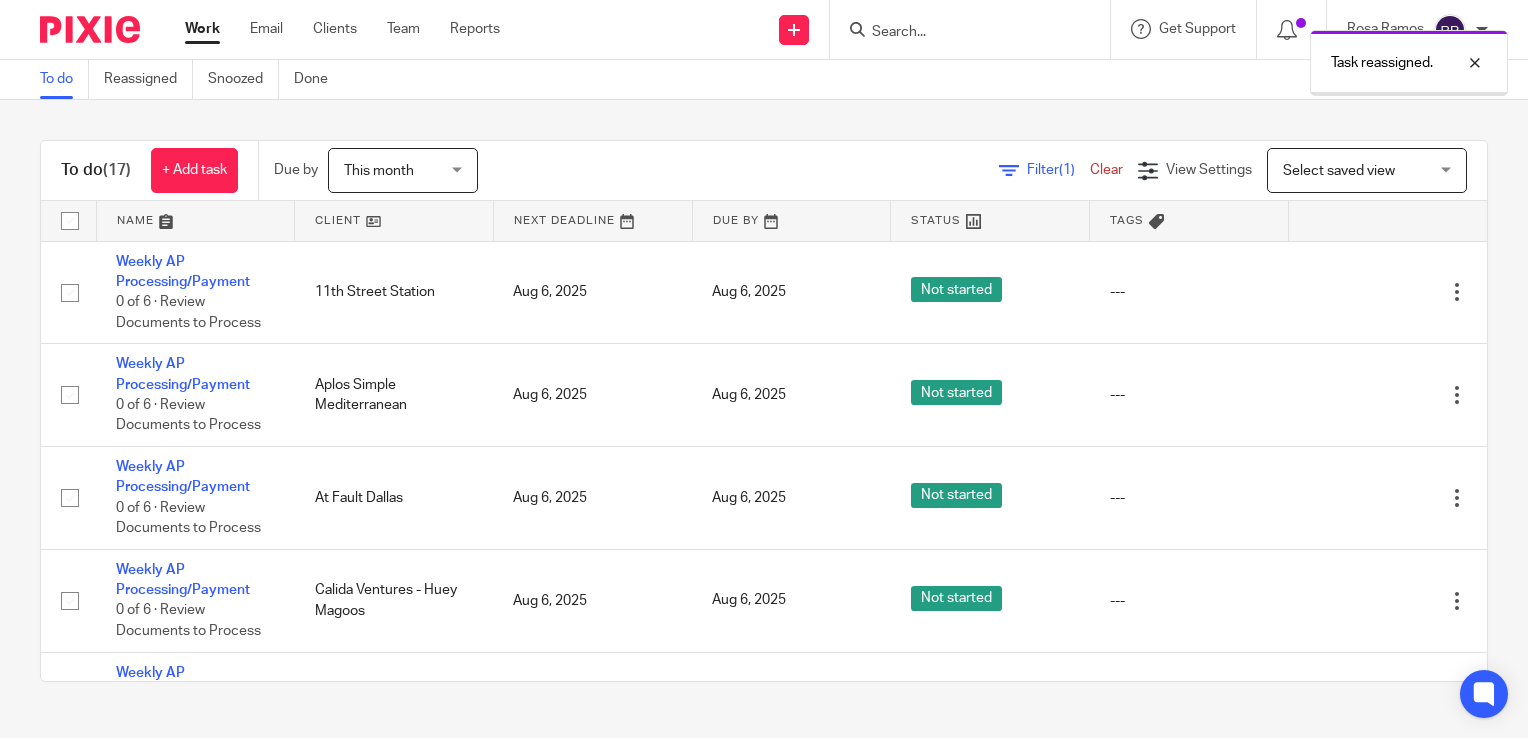 scroll, scrollTop: 0, scrollLeft: 0, axis: both 